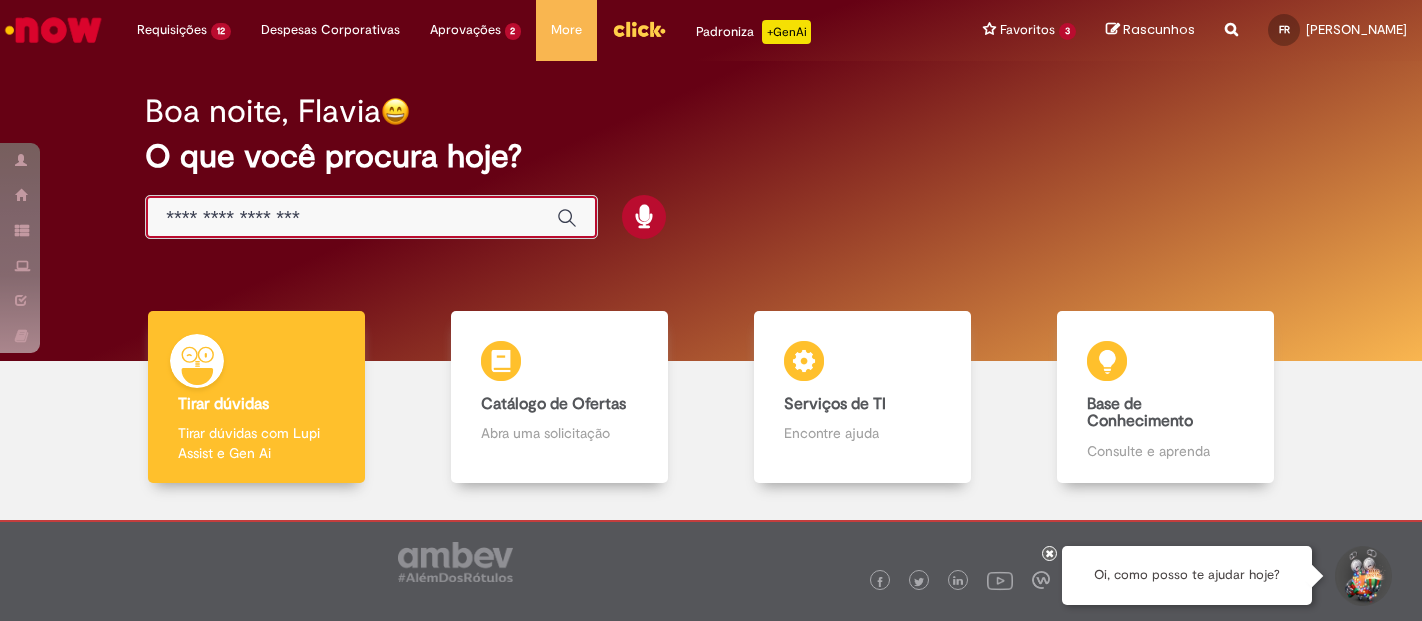 scroll, scrollTop: 0, scrollLeft: 0, axis: both 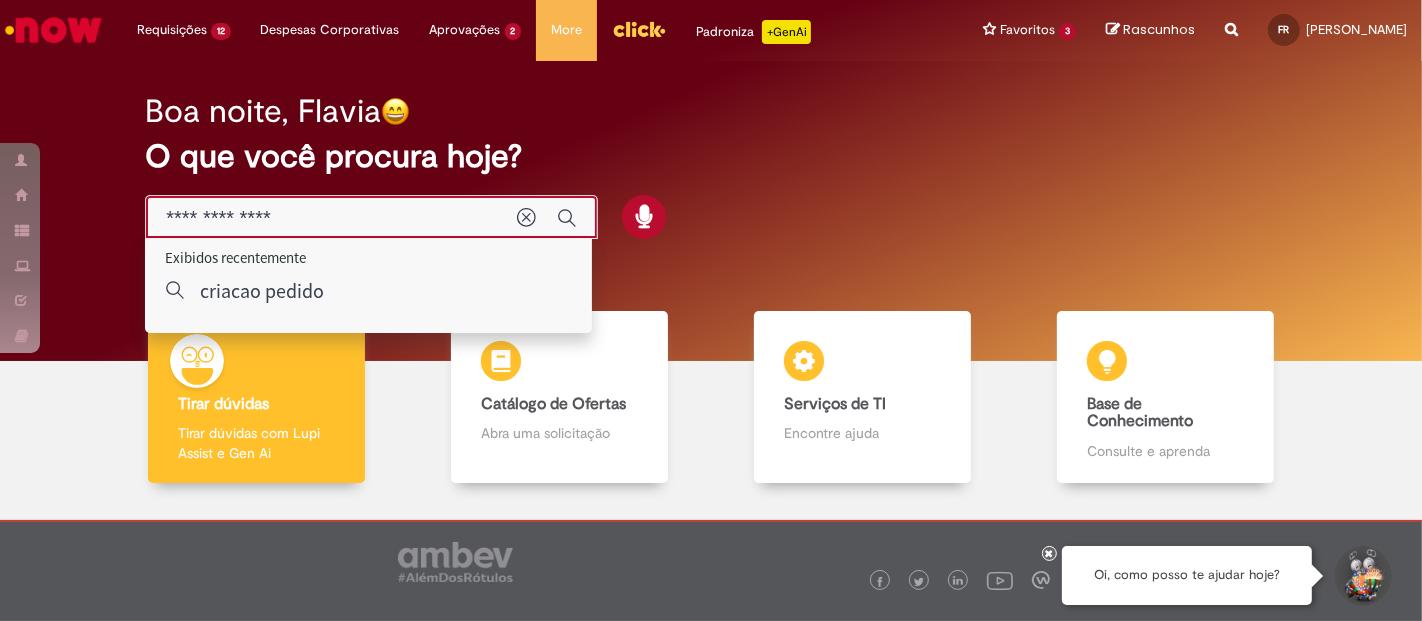 type on "**********" 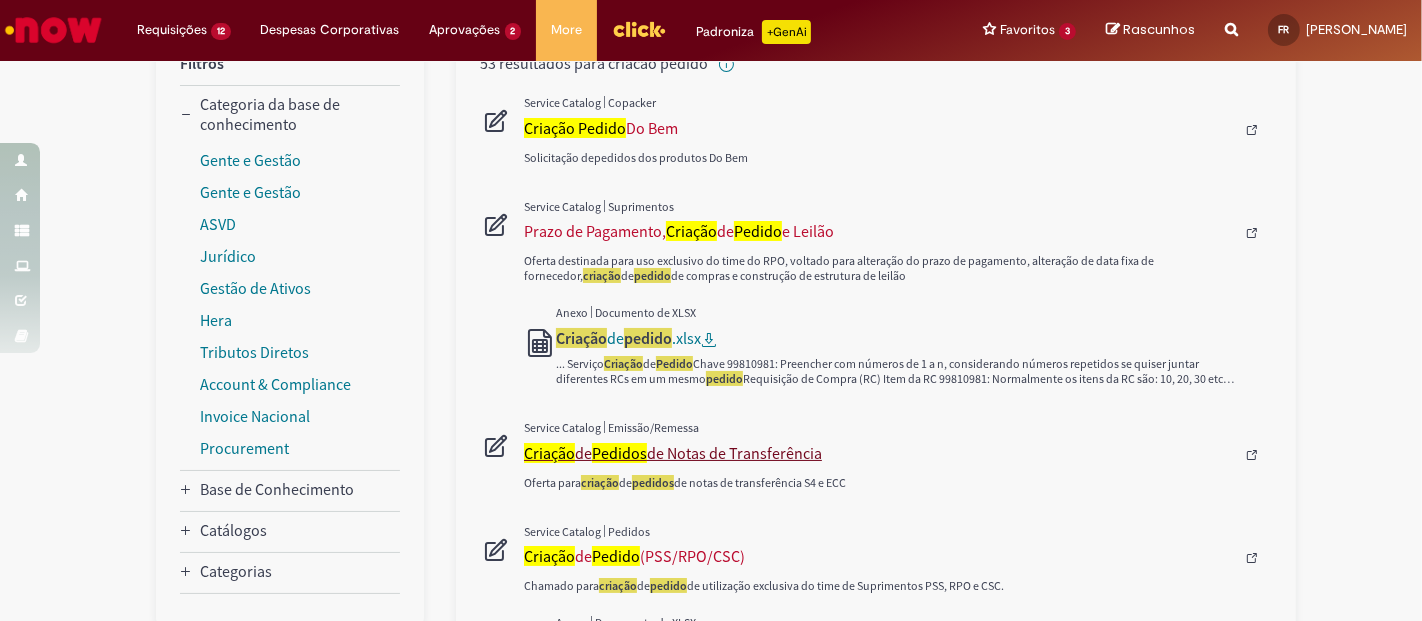 scroll, scrollTop: 333, scrollLeft: 0, axis: vertical 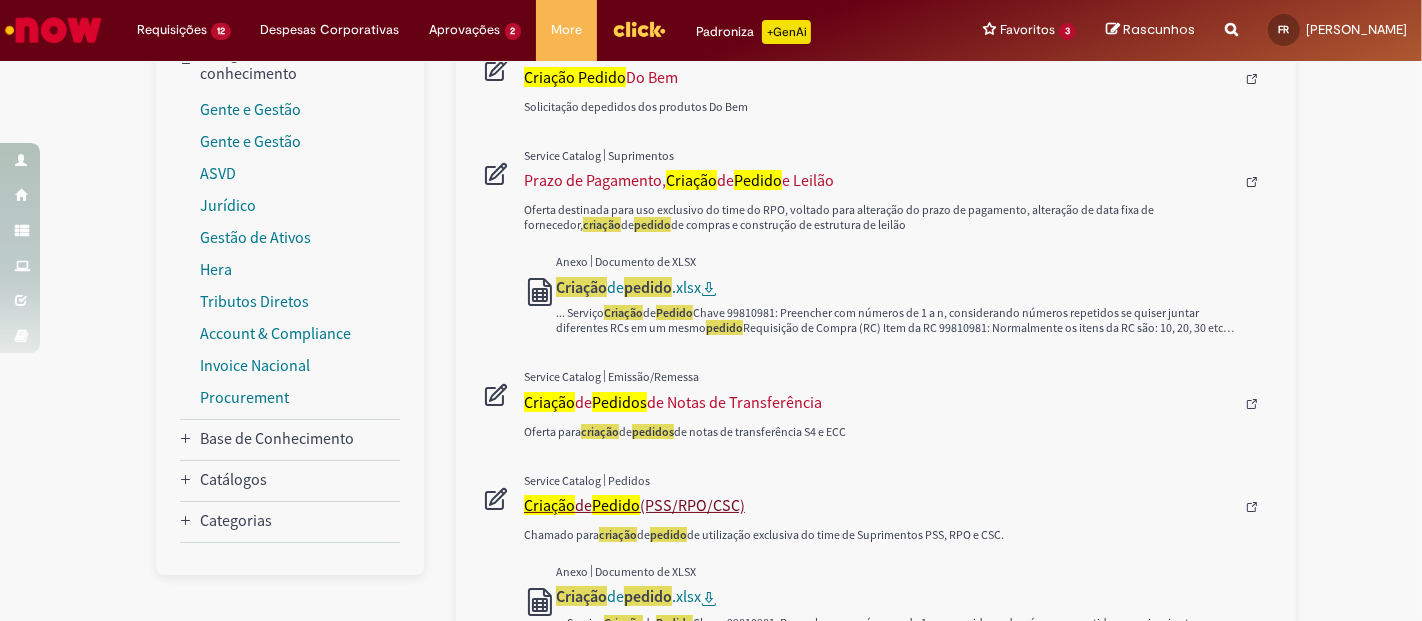 click on "Pedido" at bounding box center [616, 505] 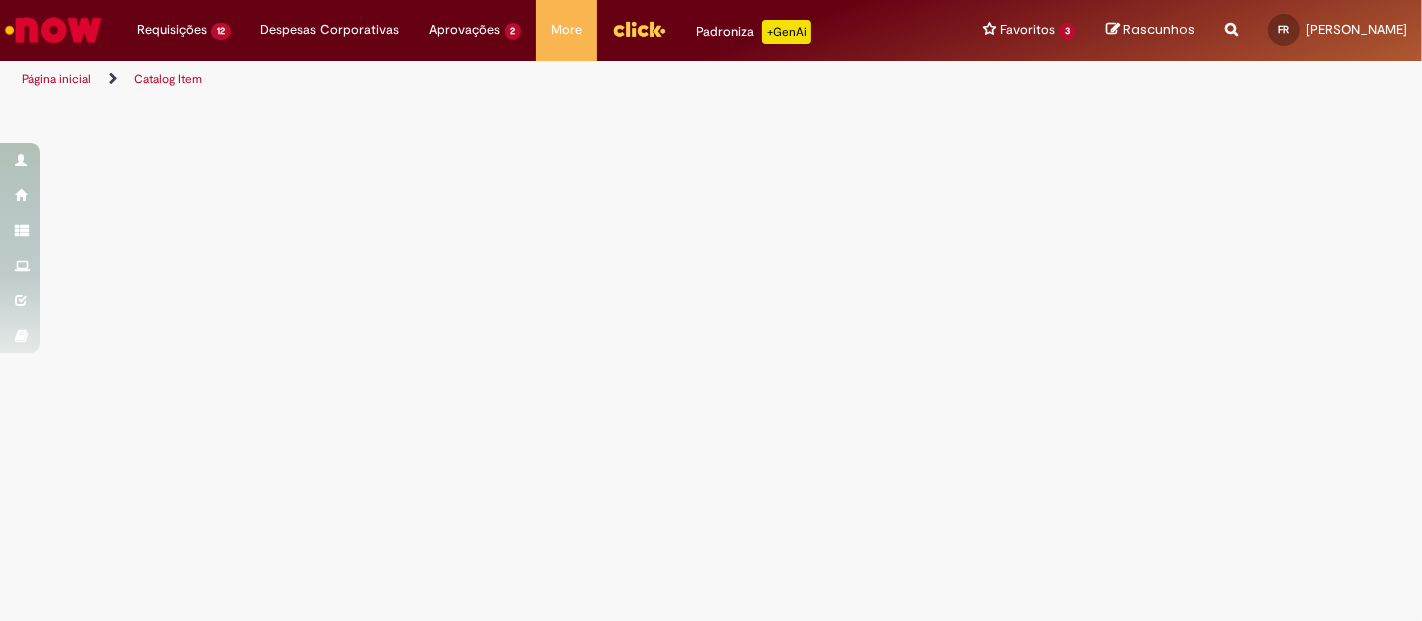 scroll, scrollTop: 0, scrollLeft: 0, axis: both 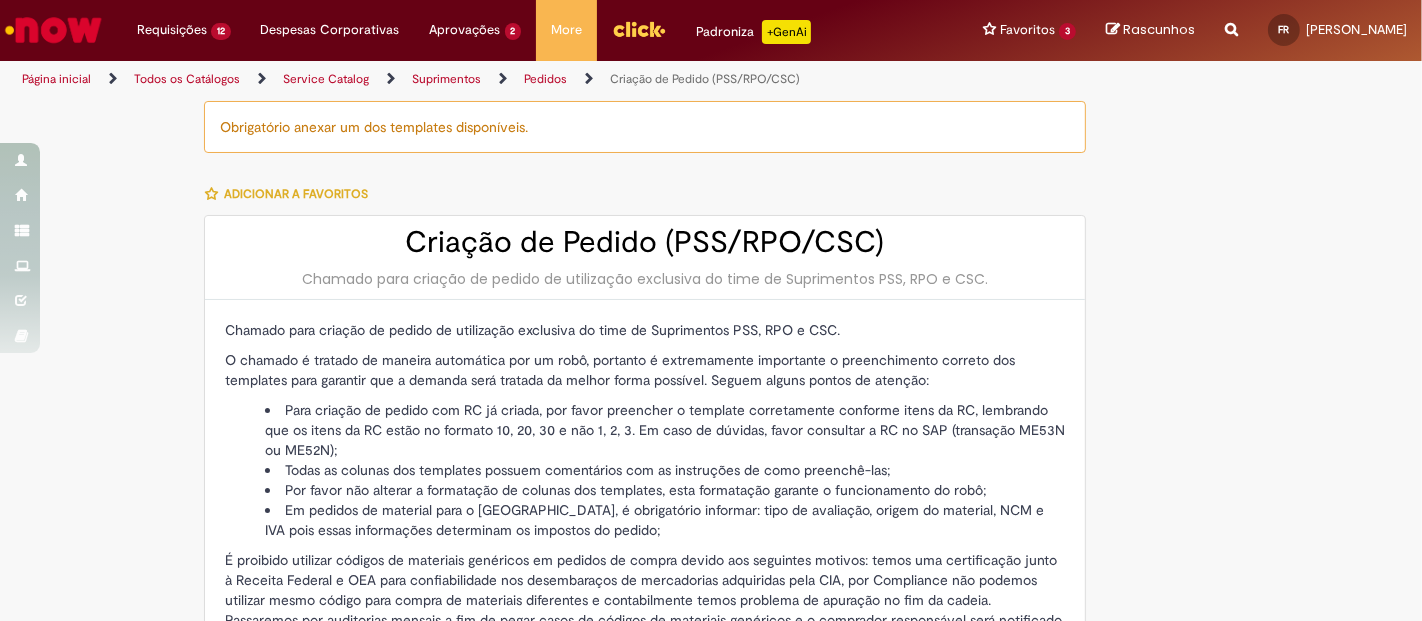 type on "********" 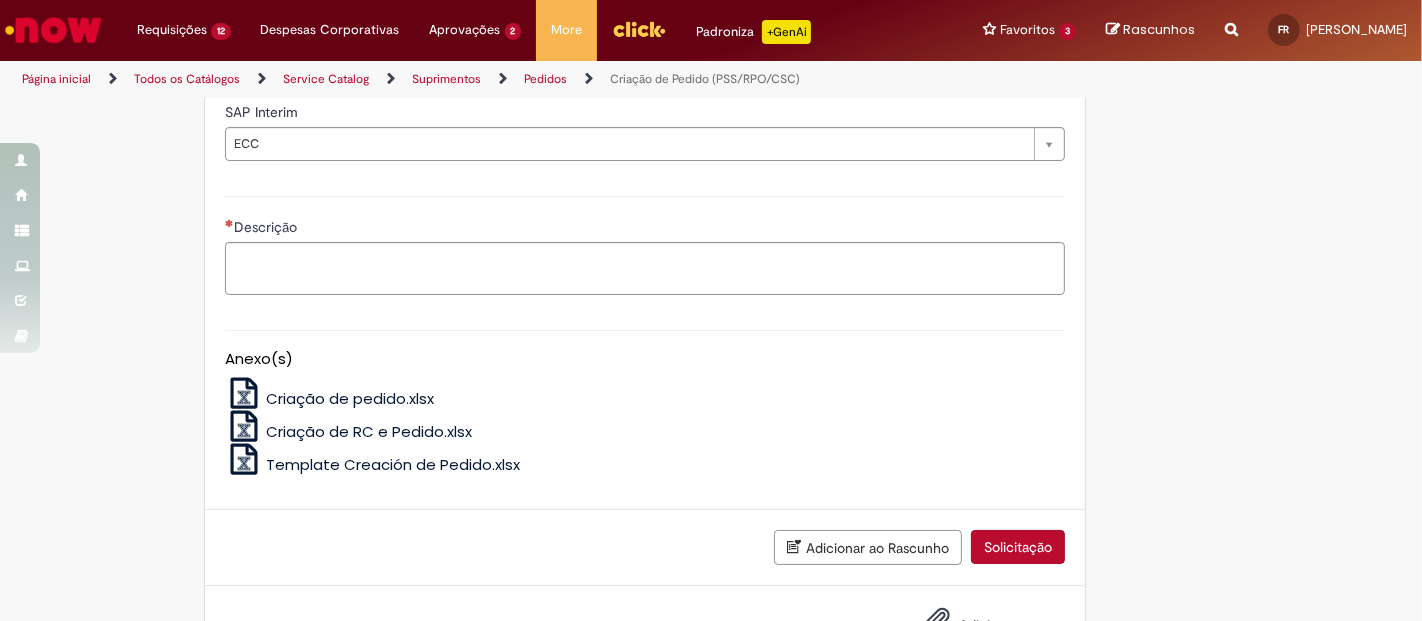 scroll, scrollTop: 1068, scrollLeft: 0, axis: vertical 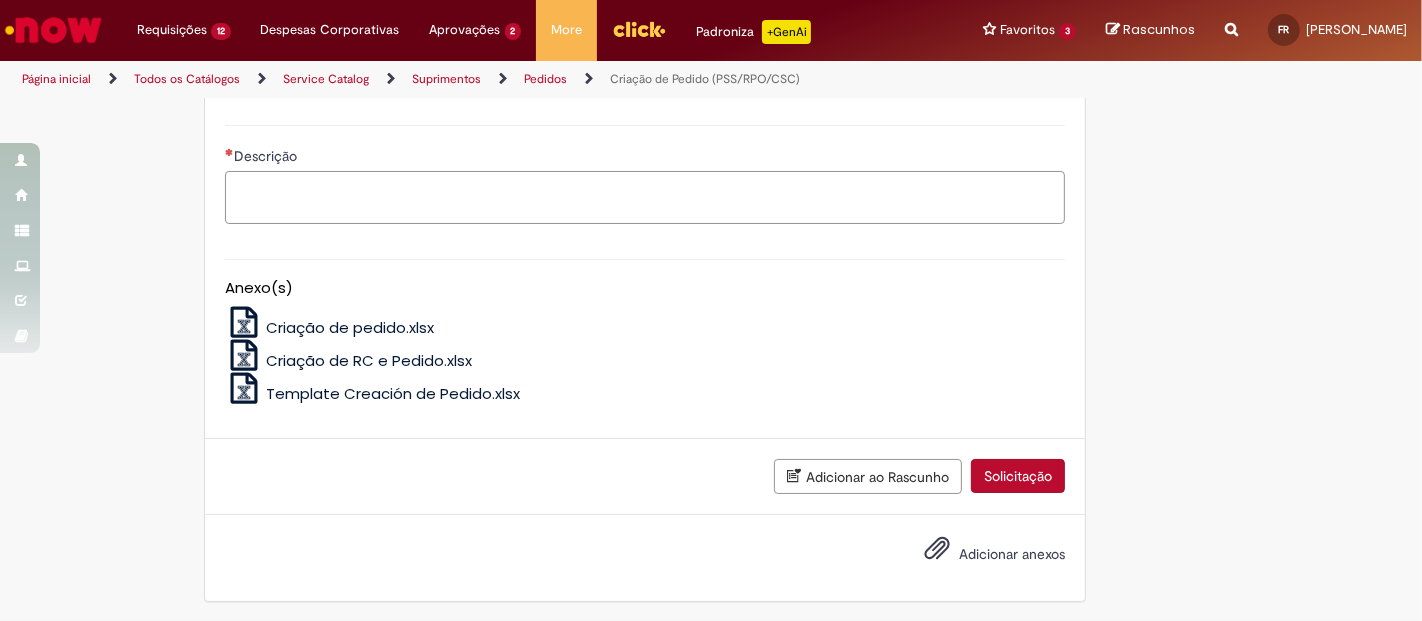 click on "Descrição" at bounding box center (645, 197) 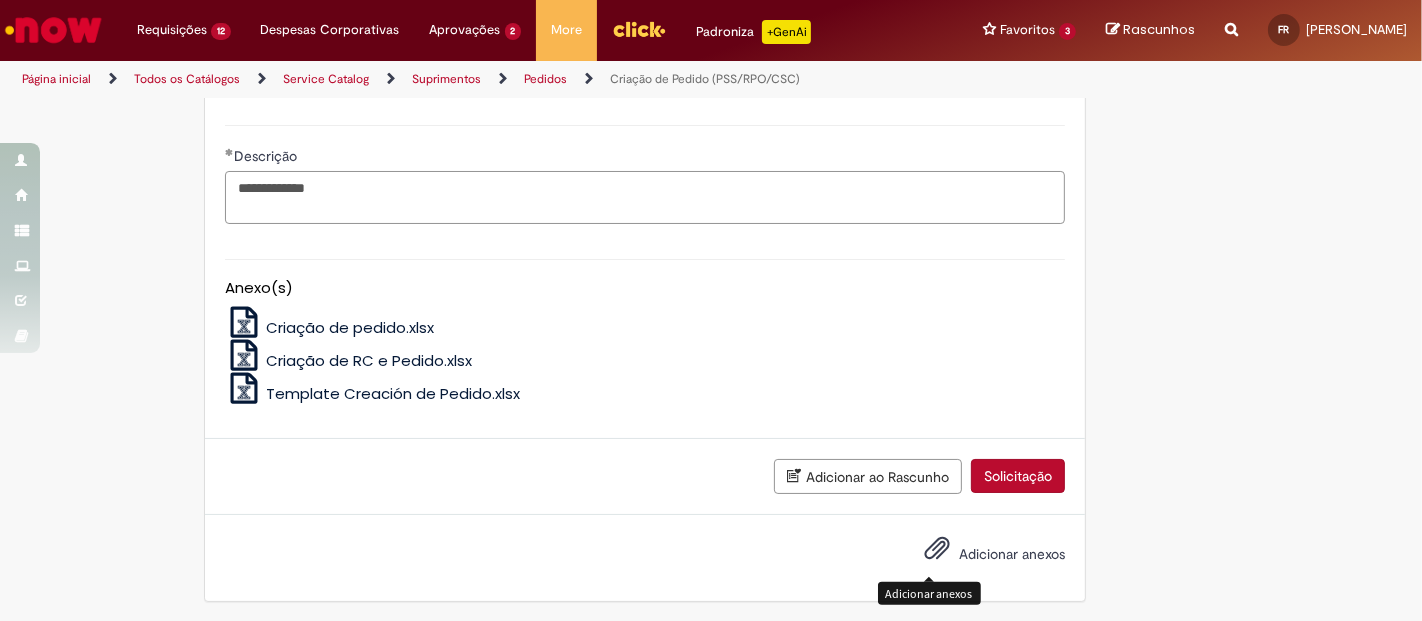 type on "**********" 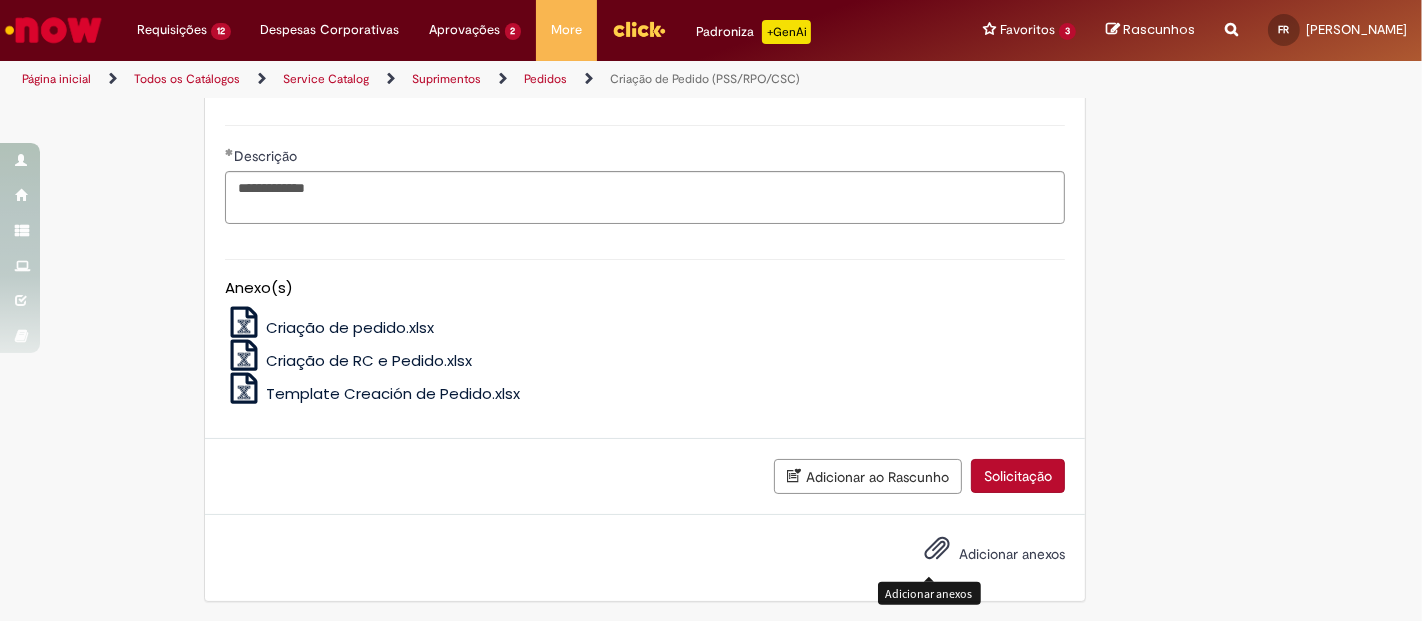click at bounding box center [937, 549] 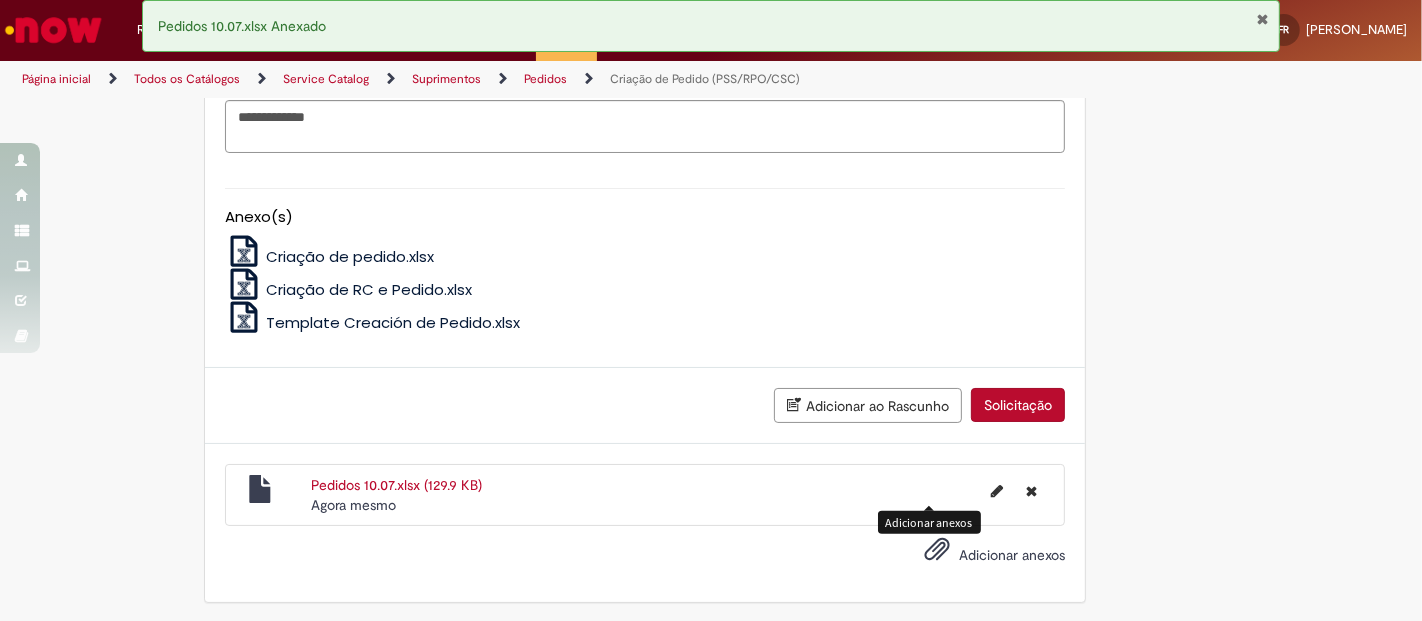 click on "Solicitação" at bounding box center [1018, 405] 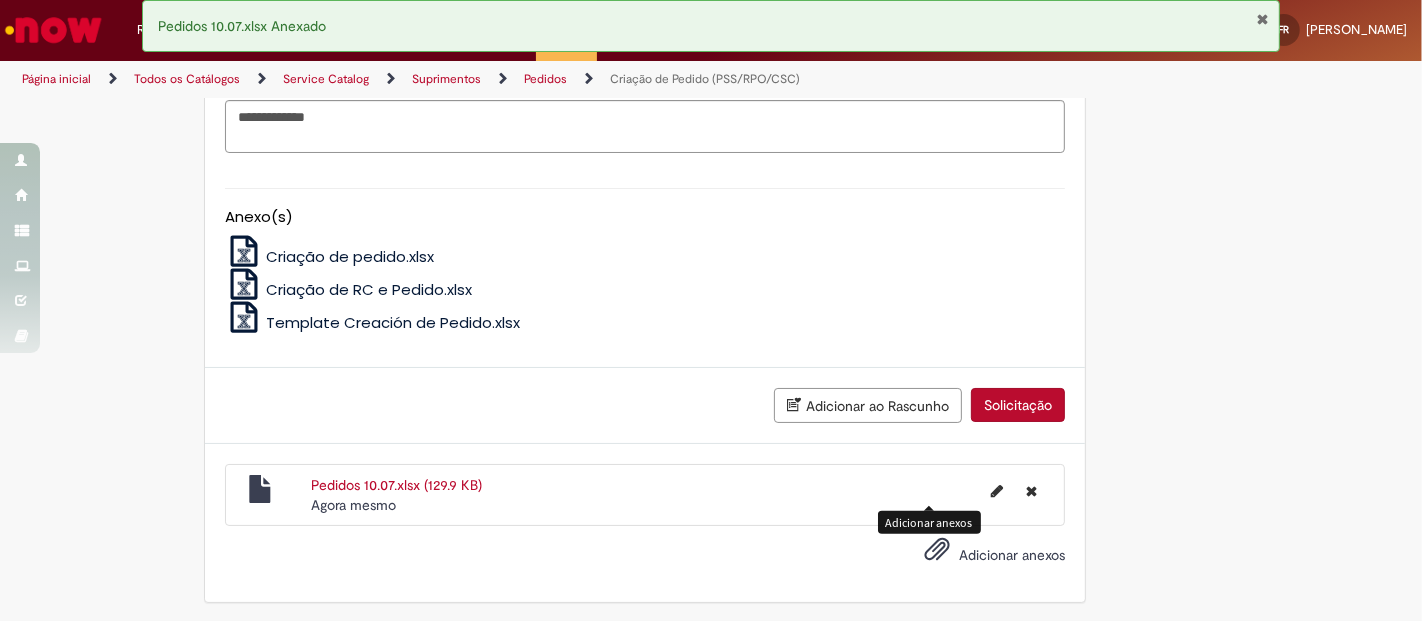 scroll, scrollTop: 1093, scrollLeft: 0, axis: vertical 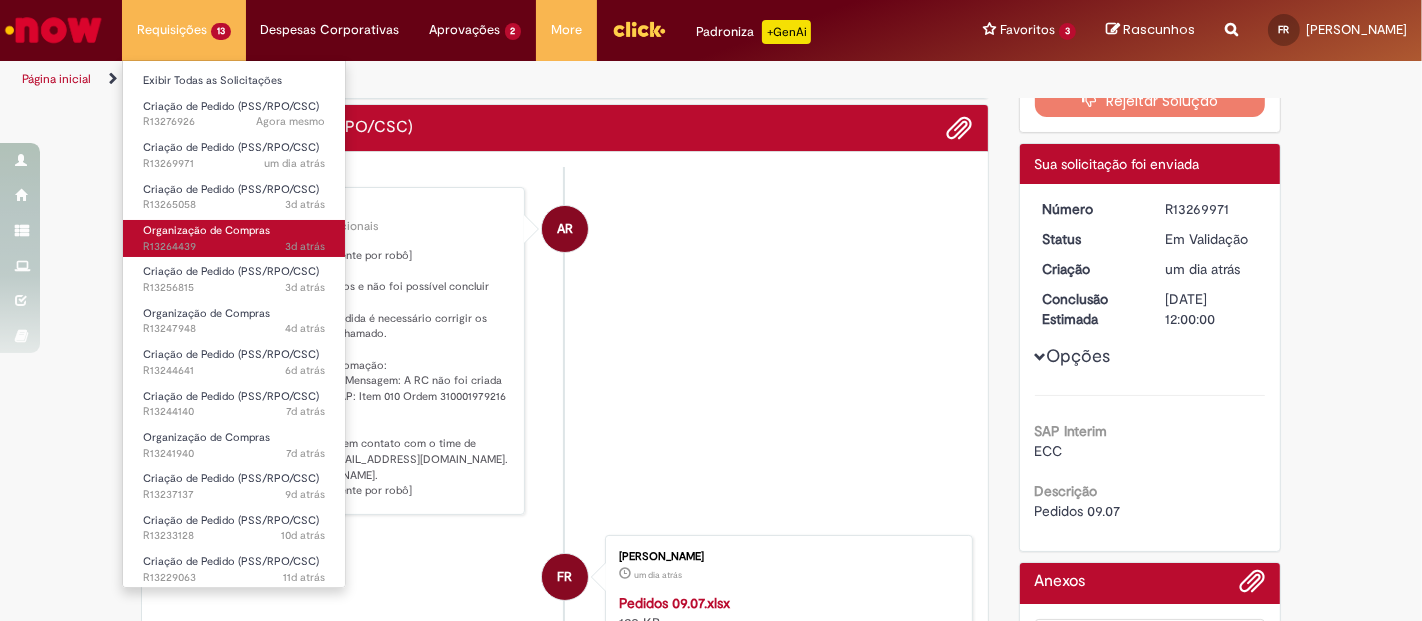 click on "3d atrás 3 dias atrás  R13264439" at bounding box center [234, 247] 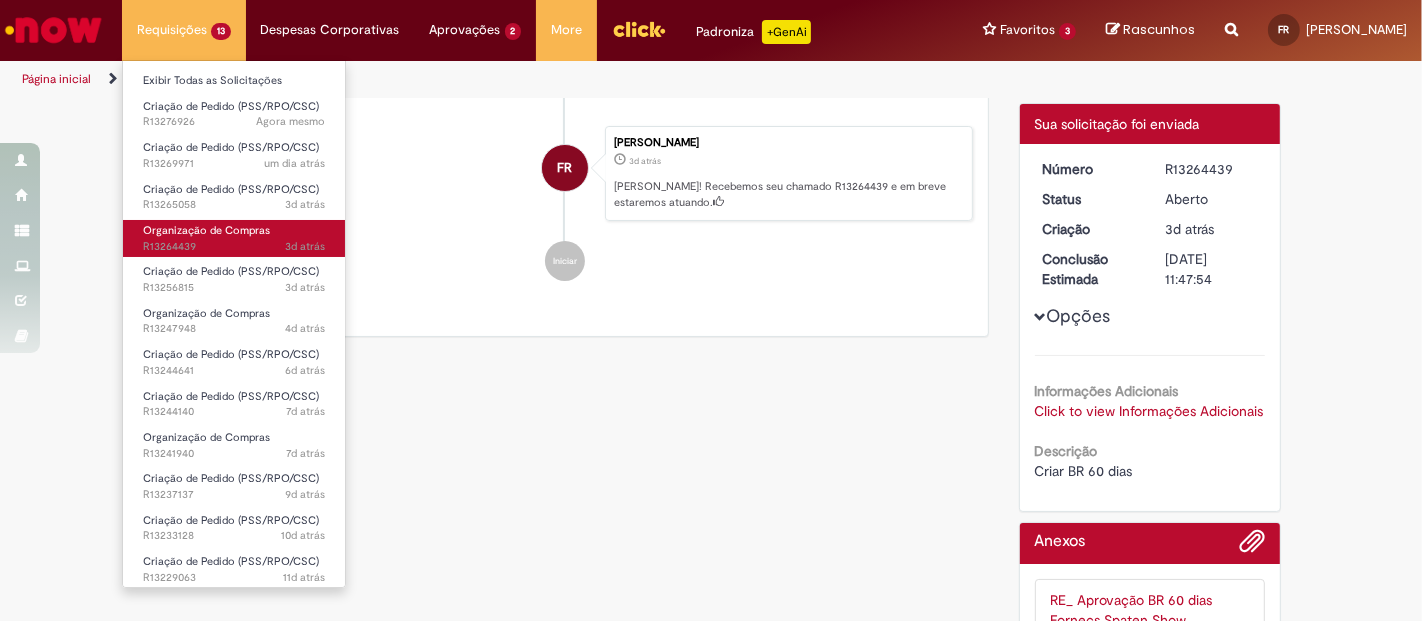 scroll, scrollTop: 0, scrollLeft: 0, axis: both 